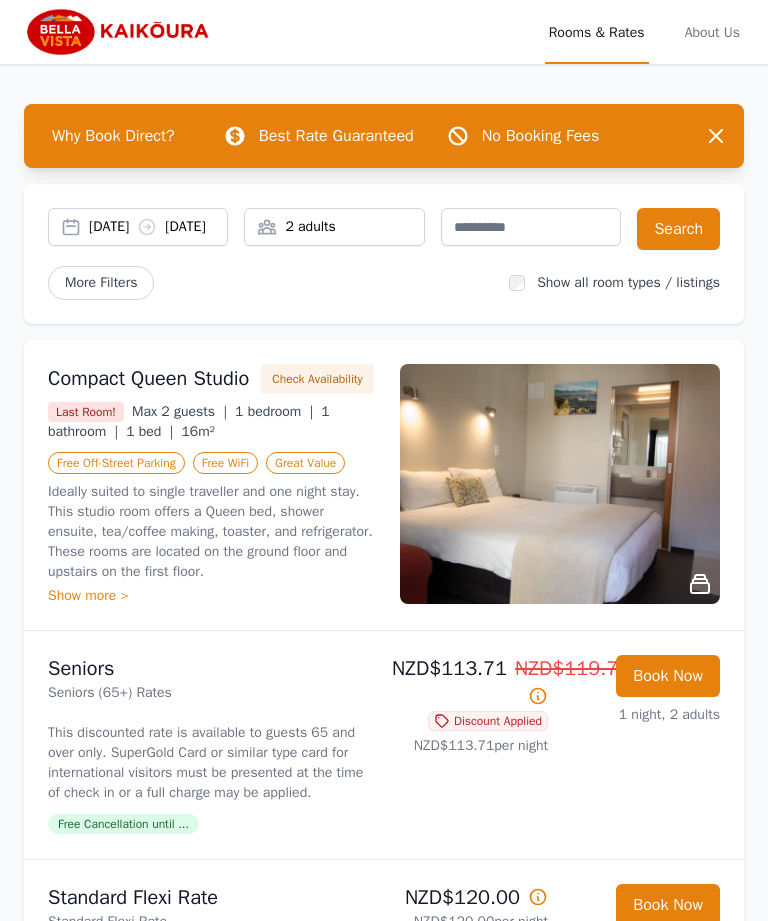 scroll, scrollTop: 0, scrollLeft: 0, axis: both 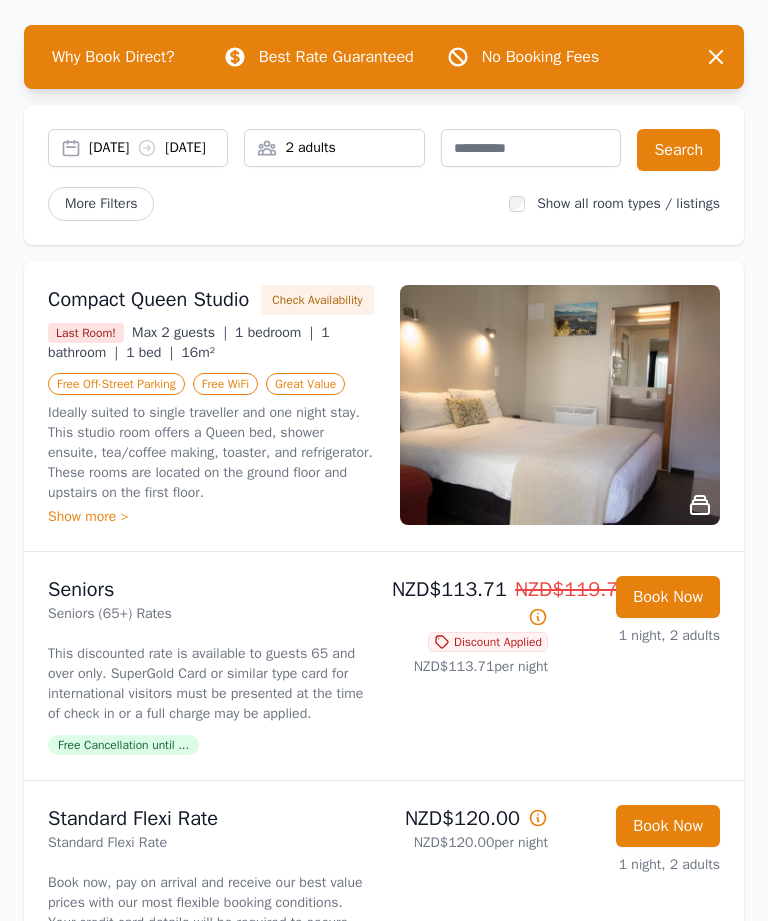 click on "Show more >" at bounding box center (212, 517) 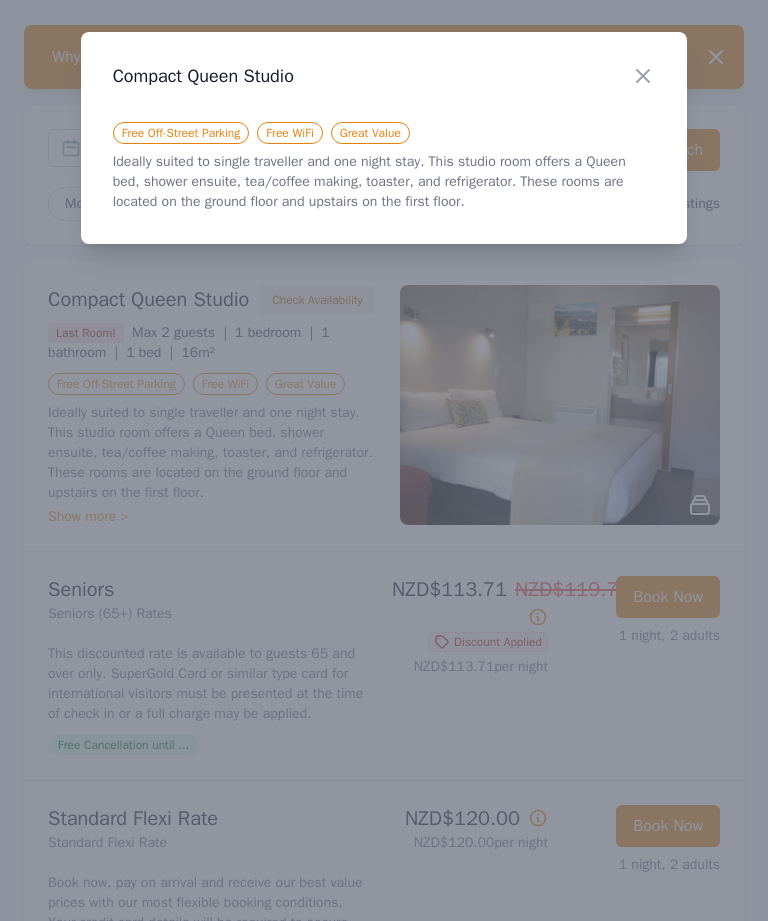 click 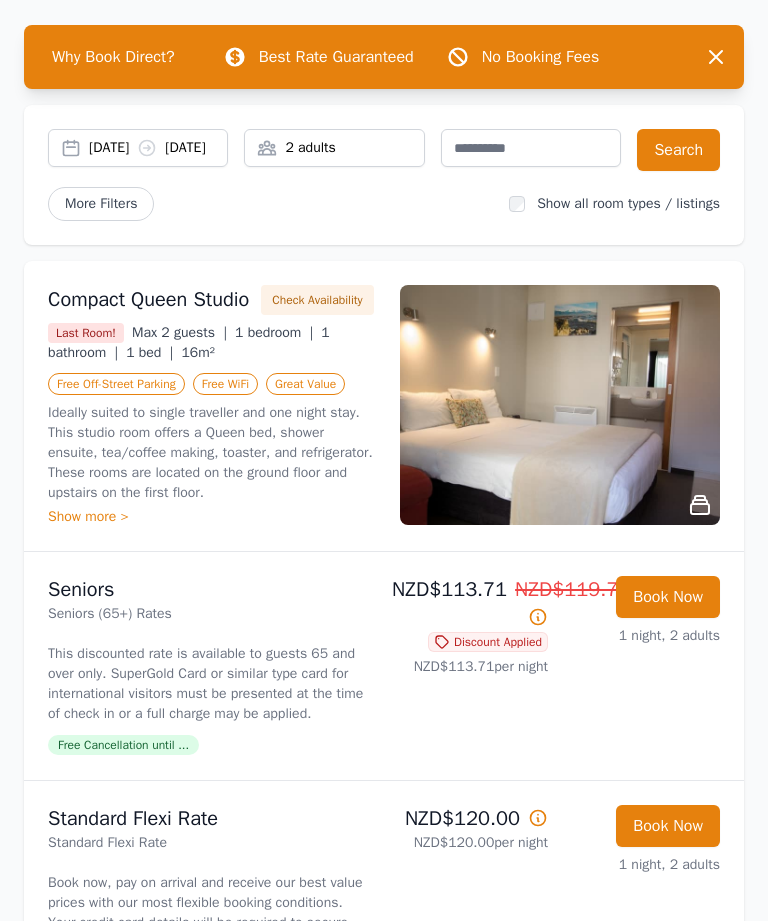 click at bounding box center [560, 405] 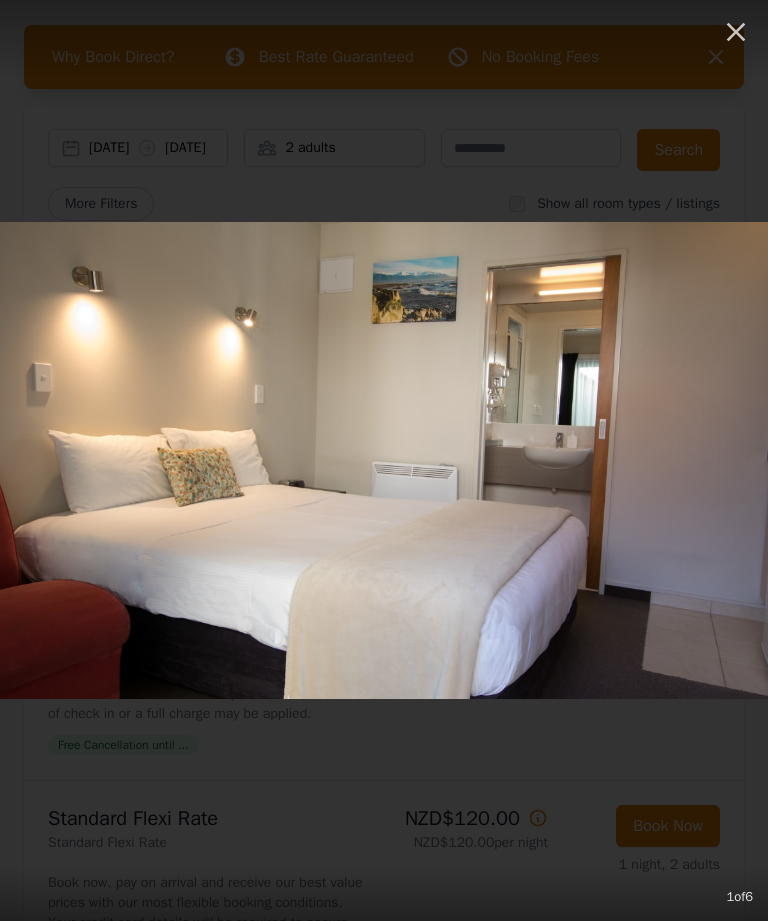 click at bounding box center (2304, 460) 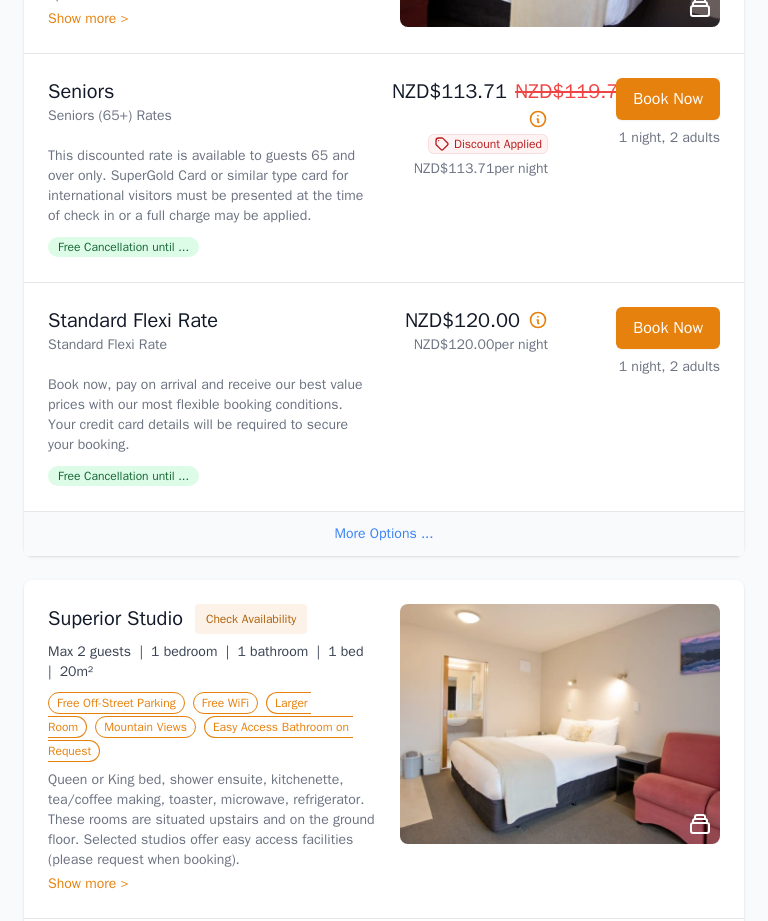 scroll, scrollTop: 580, scrollLeft: 0, axis: vertical 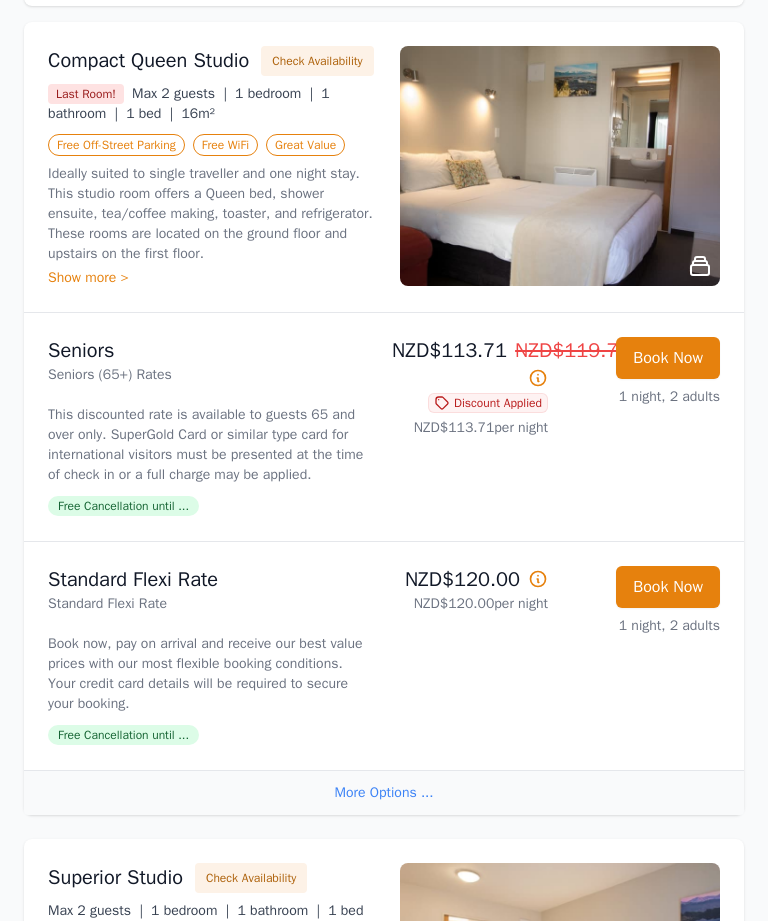 click at bounding box center [560, 167] 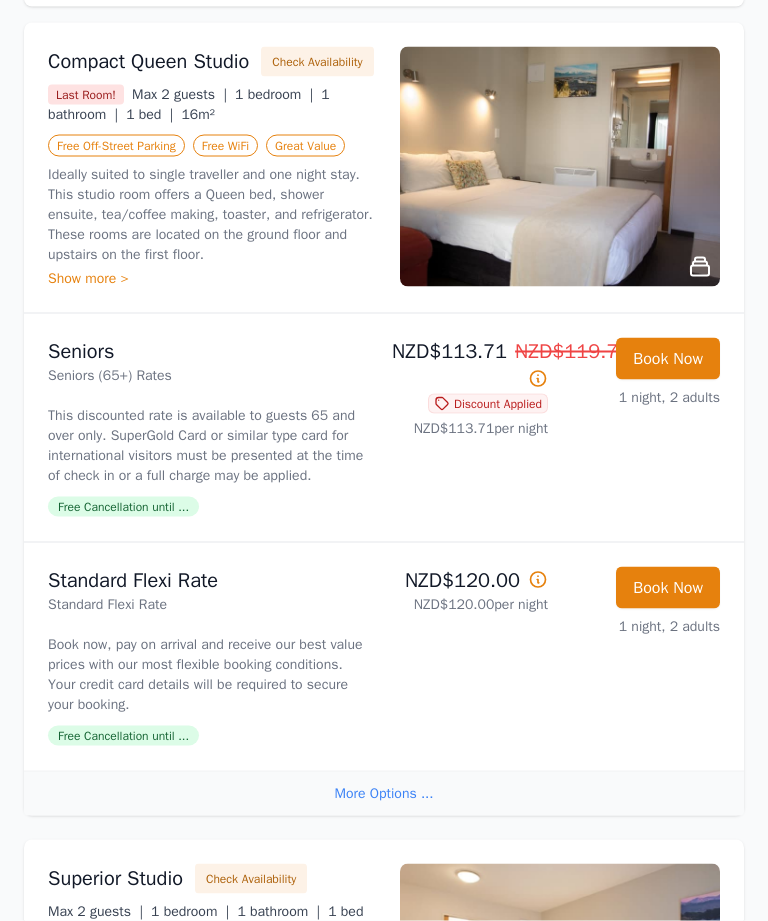 scroll, scrollTop: 318, scrollLeft: 0, axis: vertical 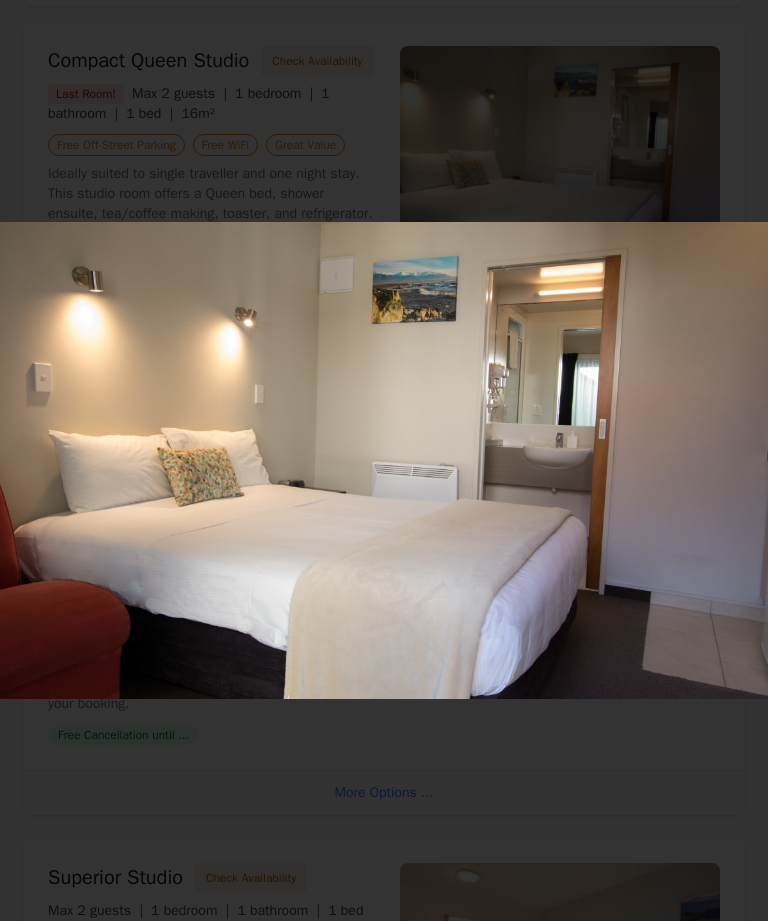 click on "1  of  6" at bounding box center [384, 460] 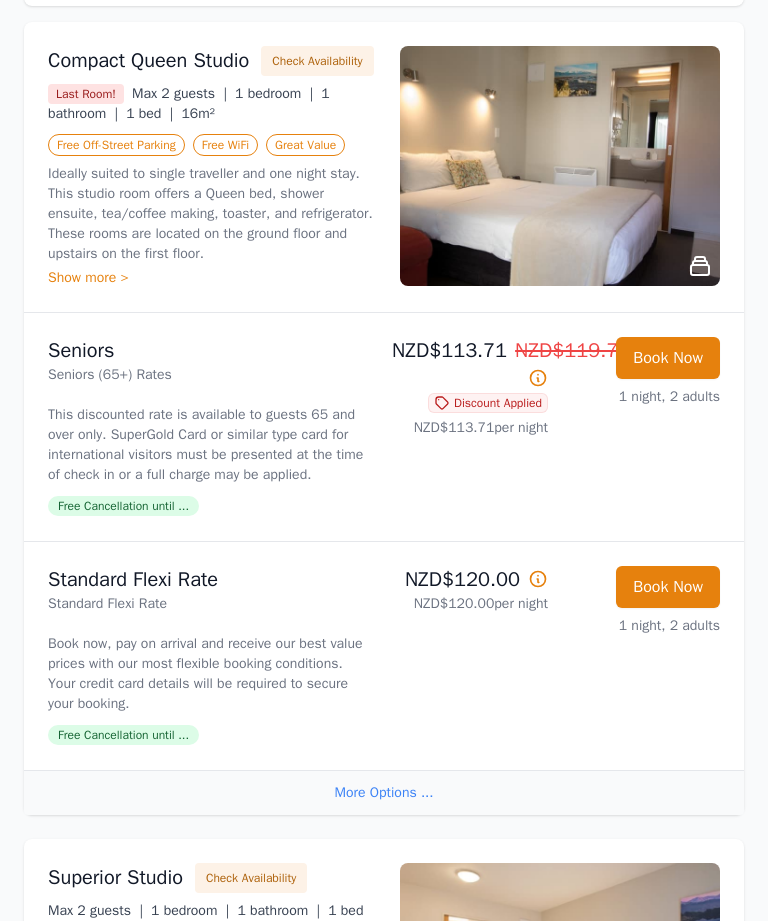 click on "Compact Queen Studio Check Availability" at bounding box center (212, 61) 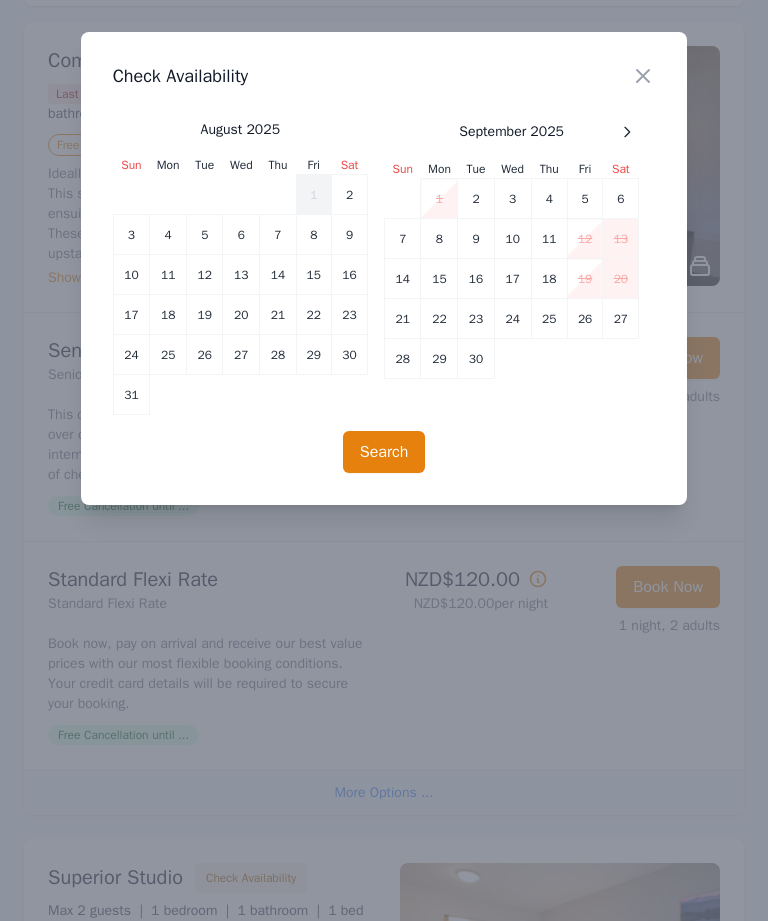 click on "15" at bounding box center [314, 275] 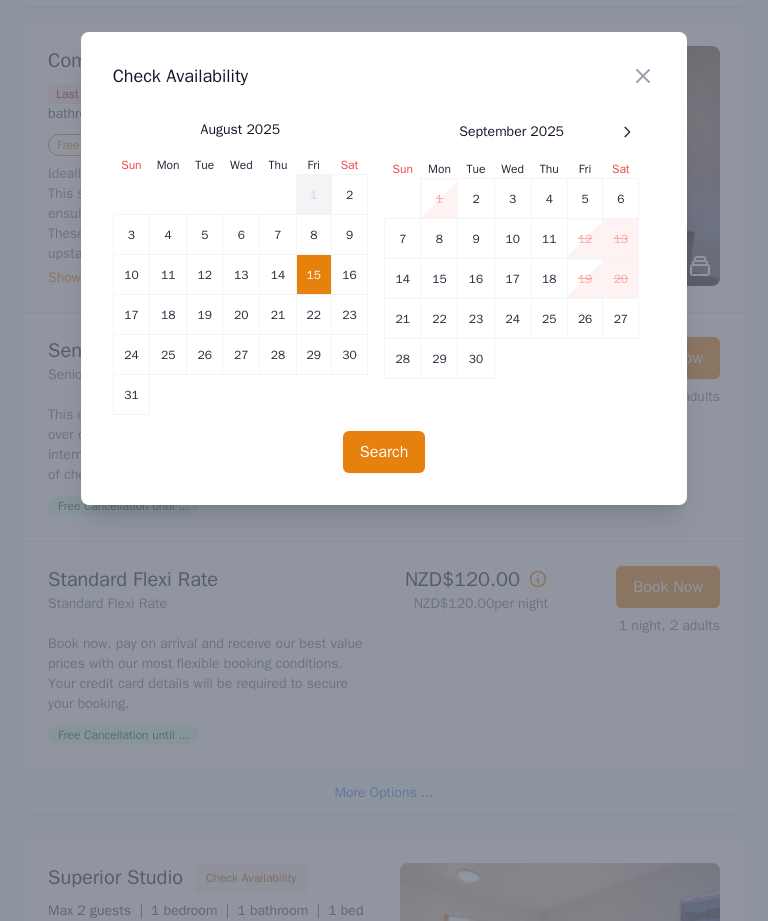click on "16" at bounding box center [350, 275] 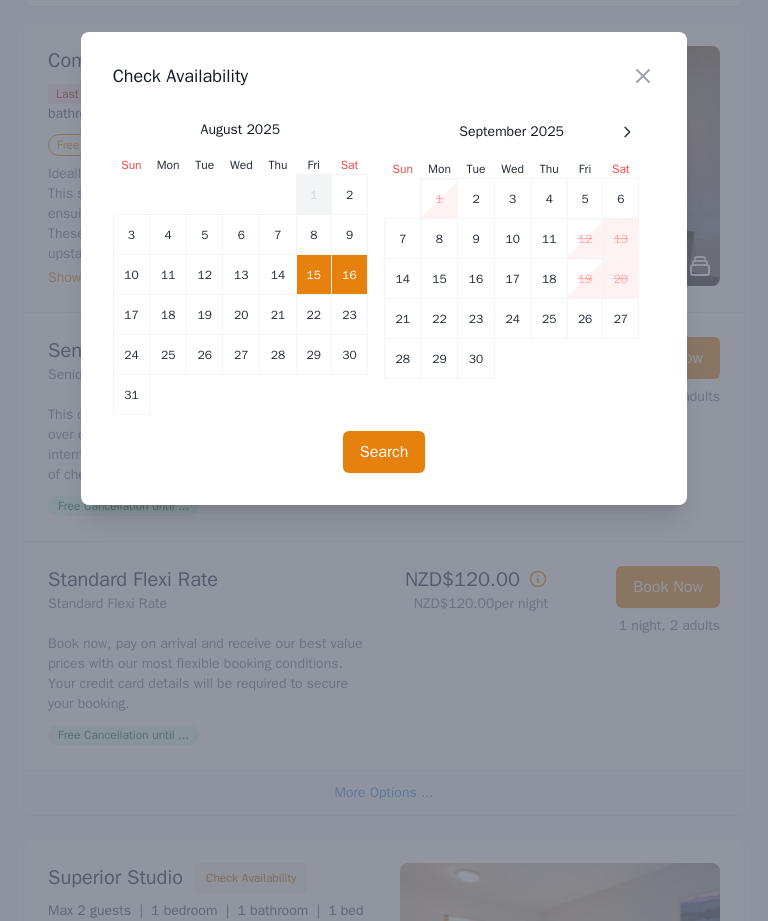 click on "15" at bounding box center [314, 275] 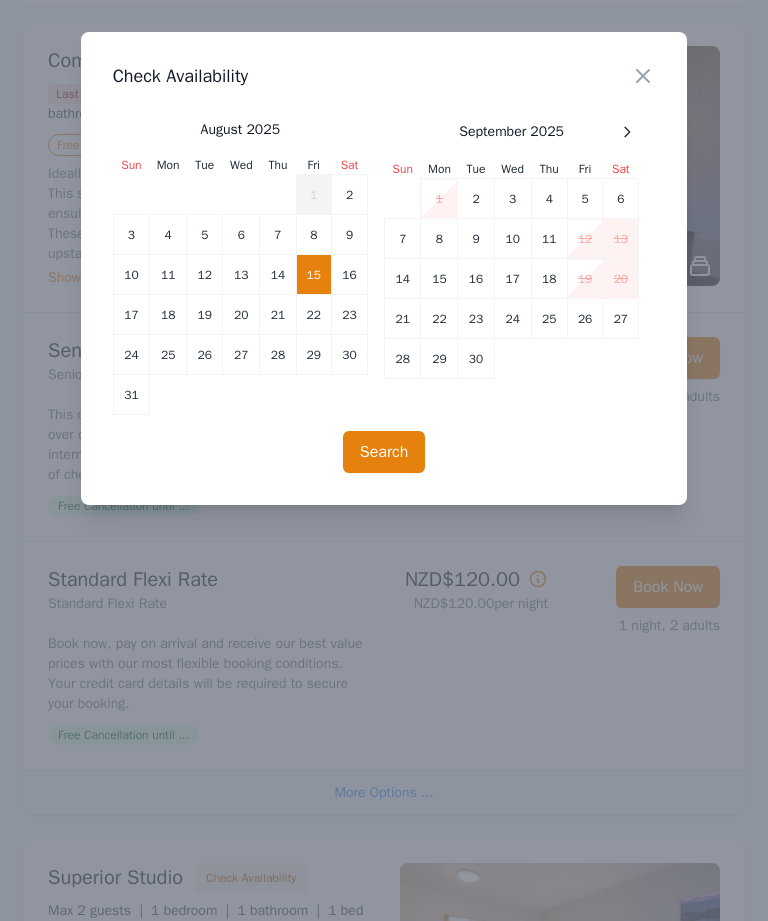 click on "16" at bounding box center (350, 275) 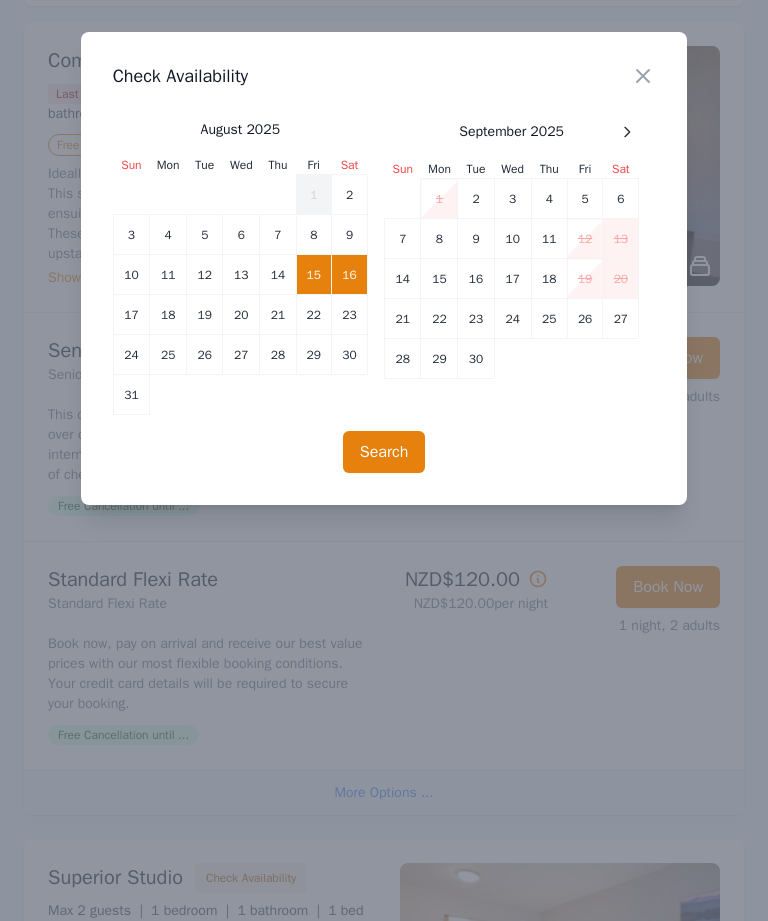 click on "16" at bounding box center [350, 275] 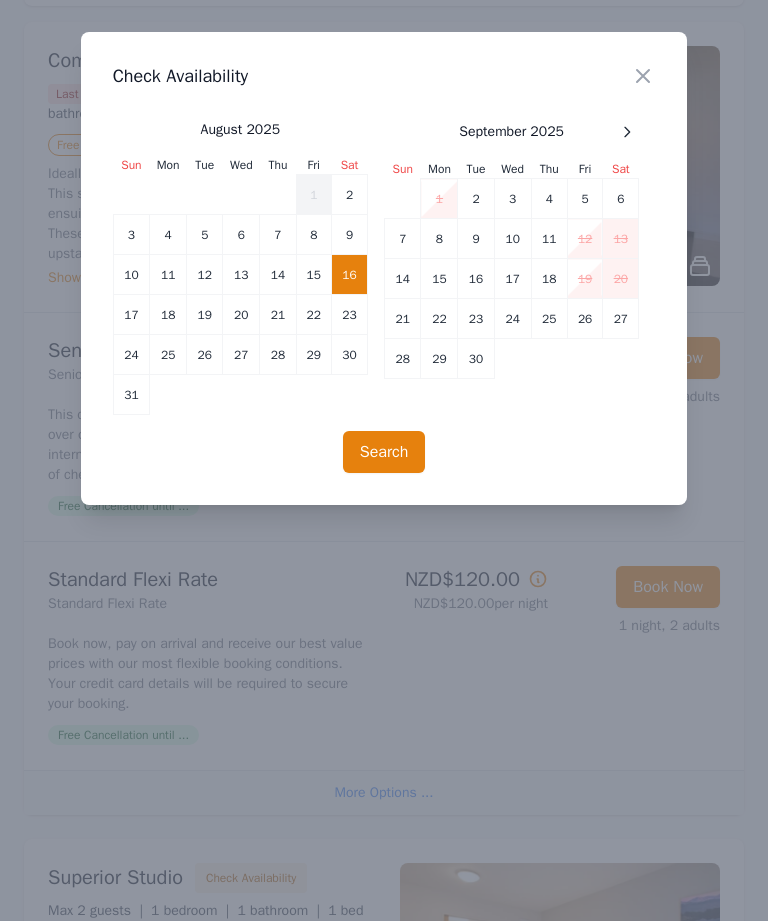 click on "17" at bounding box center [131, 315] 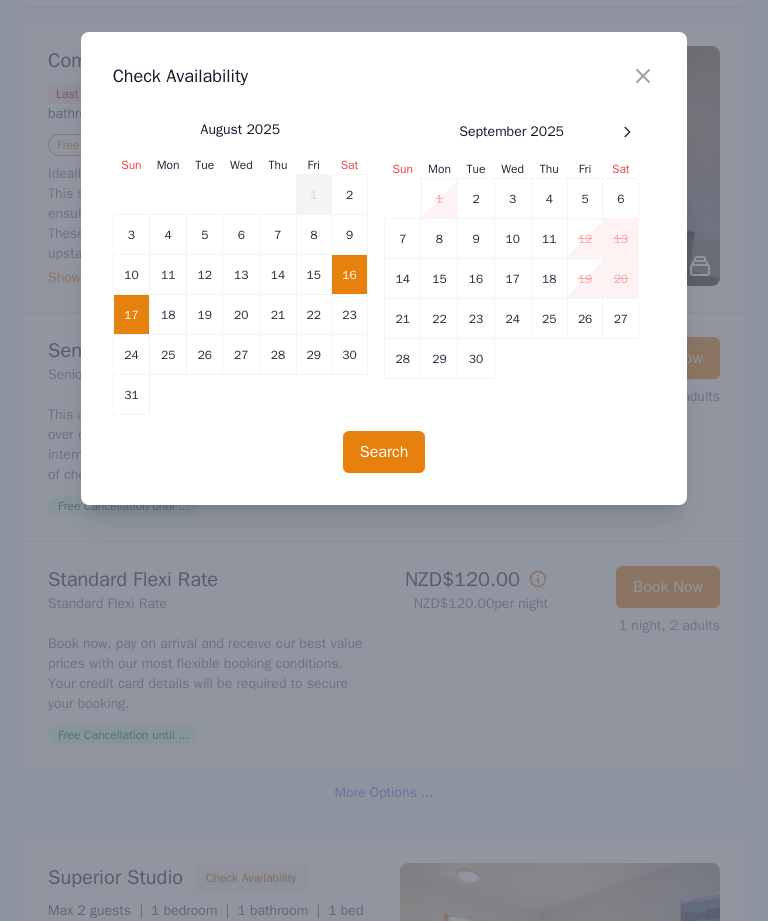 click on "Search" at bounding box center [384, 452] 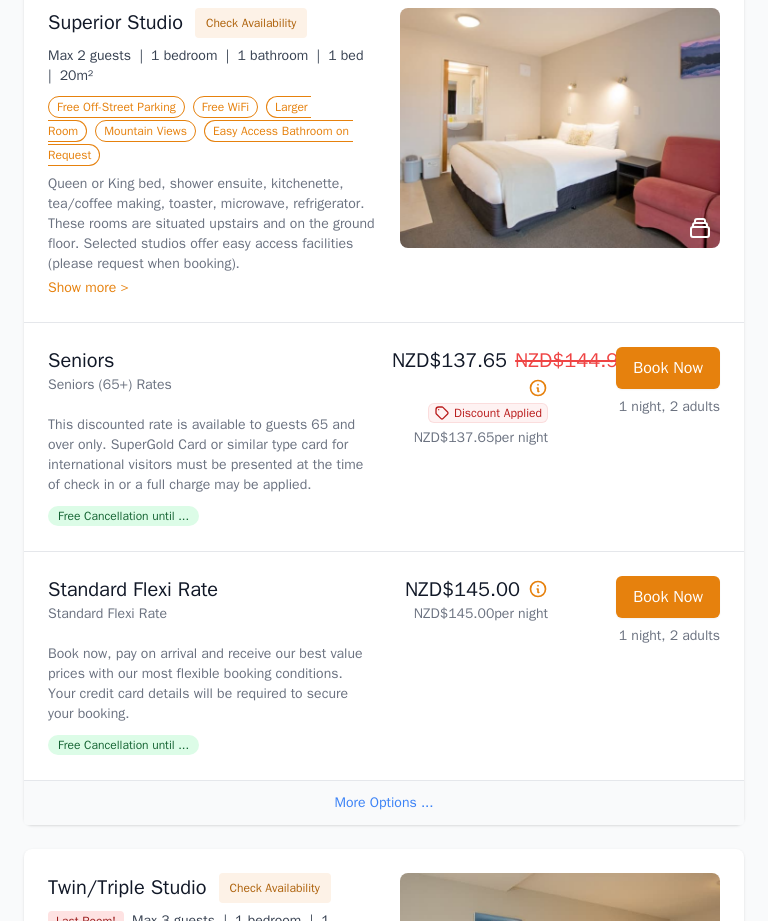 scroll, scrollTop: 1132, scrollLeft: 0, axis: vertical 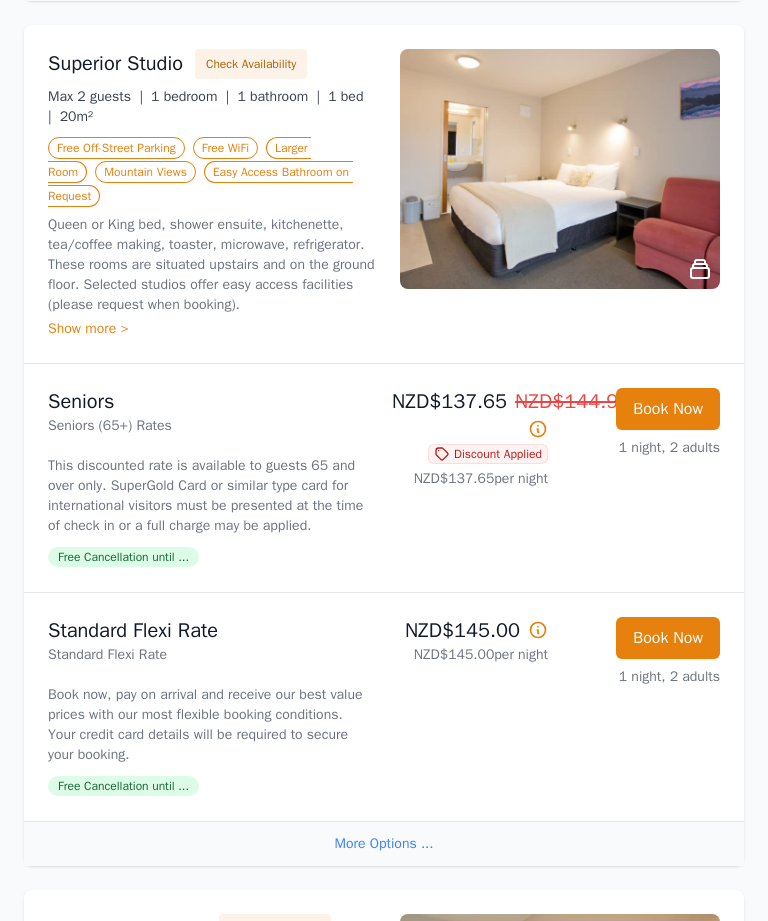 click on "1 bathroom  |" at bounding box center (278, 96) 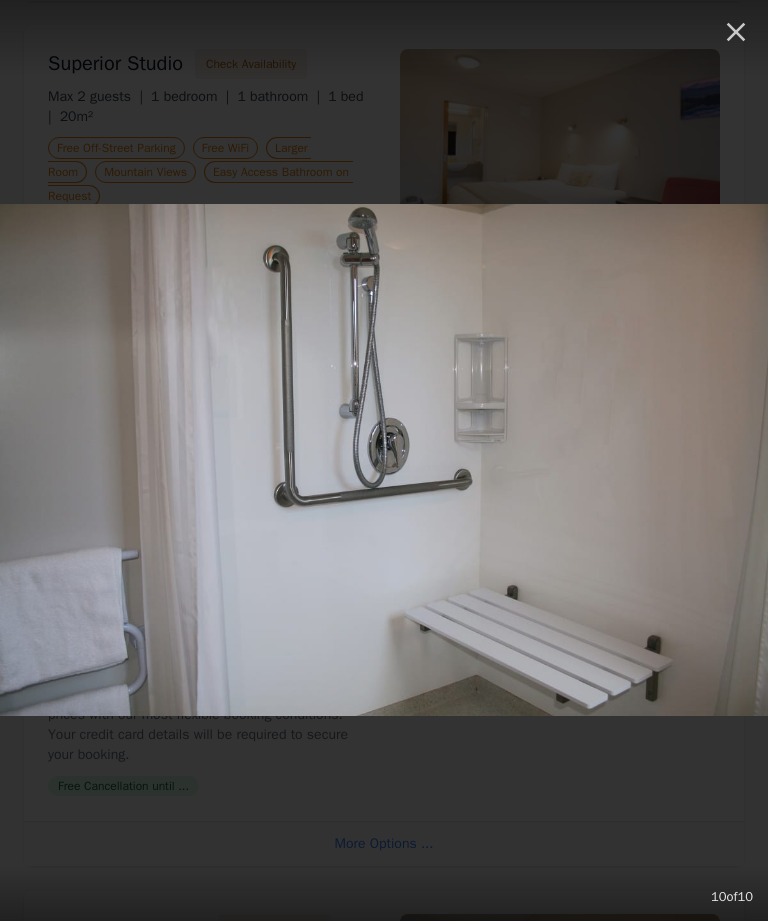 click 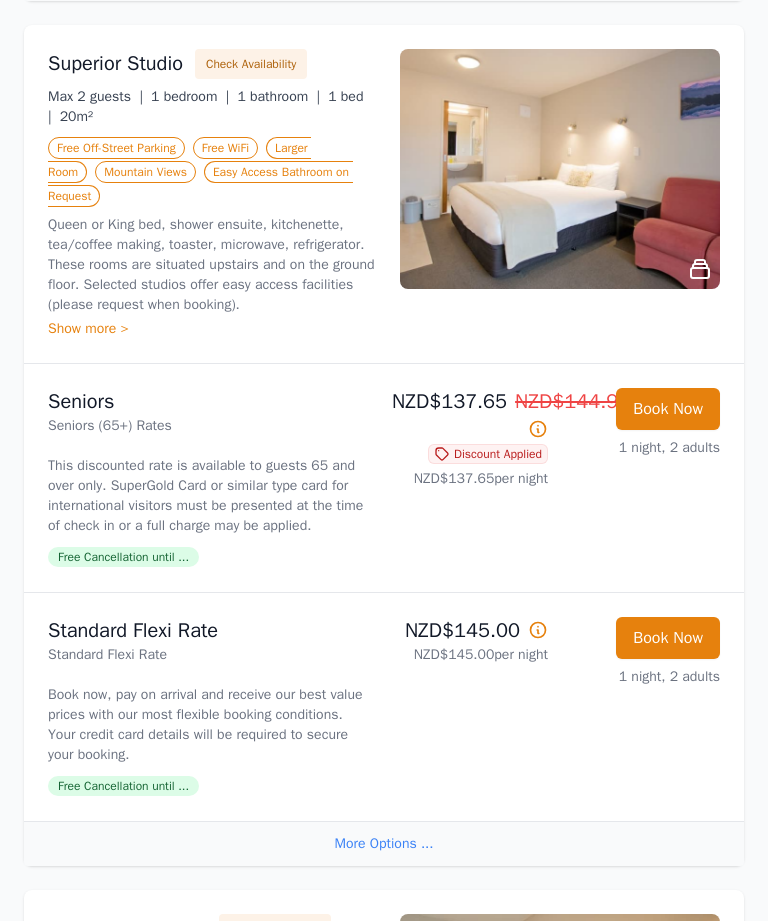 click on "Show more >" at bounding box center (212, 329) 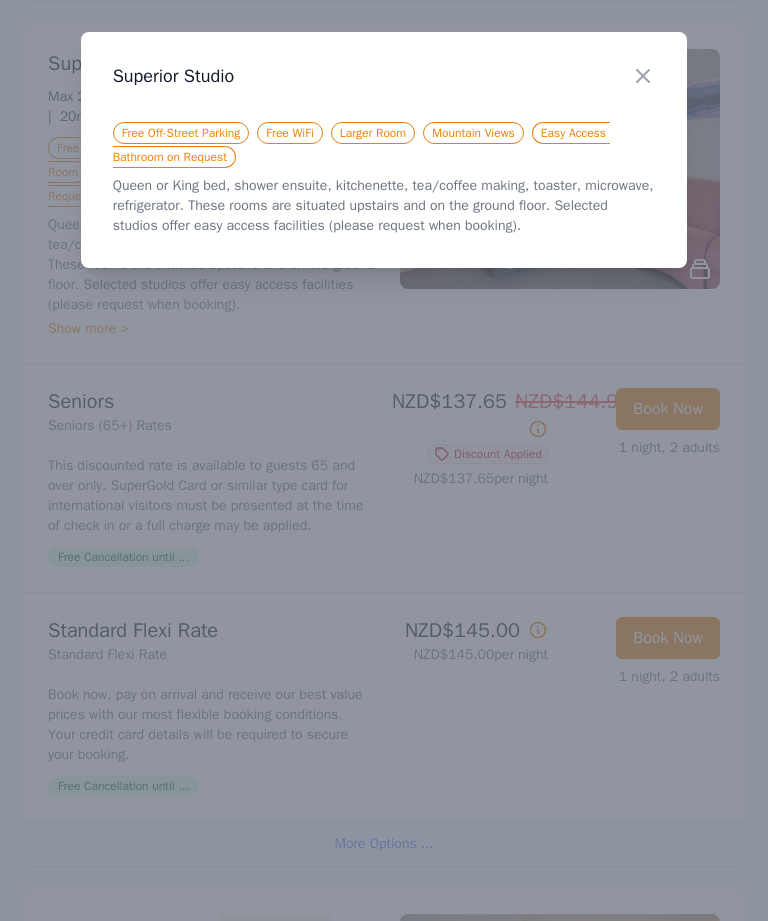 scroll, scrollTop: 0, scrollLeft: 0, axis: both 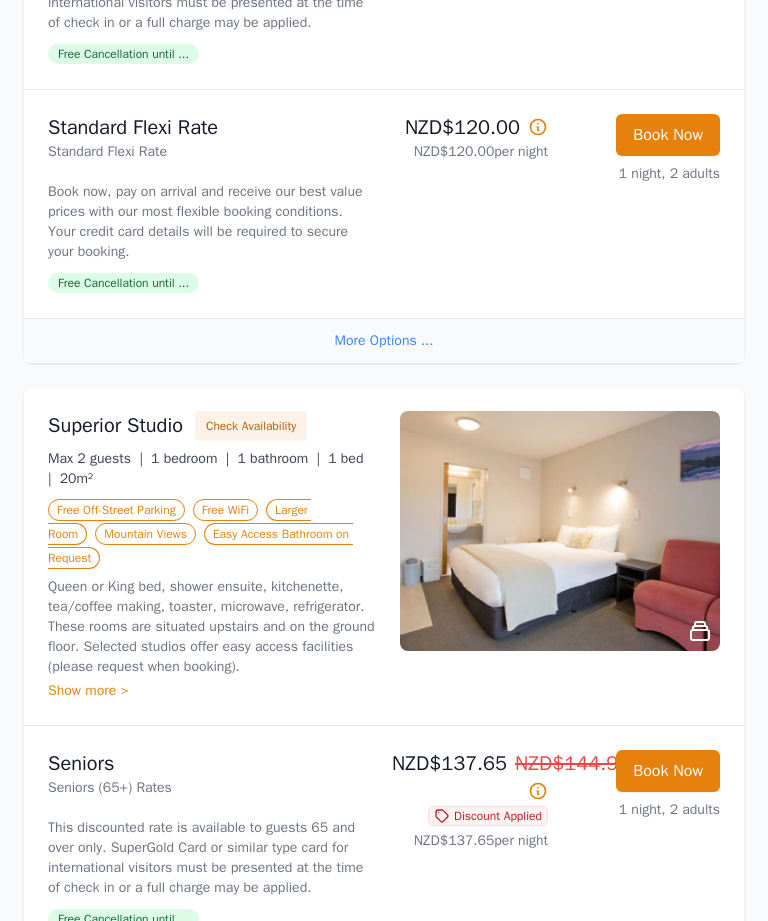 click on "Max 2 guests  | 1 bedroom  | 1 bathroom  | 1 bed  | 20m²" at bounding box center (212, 470) 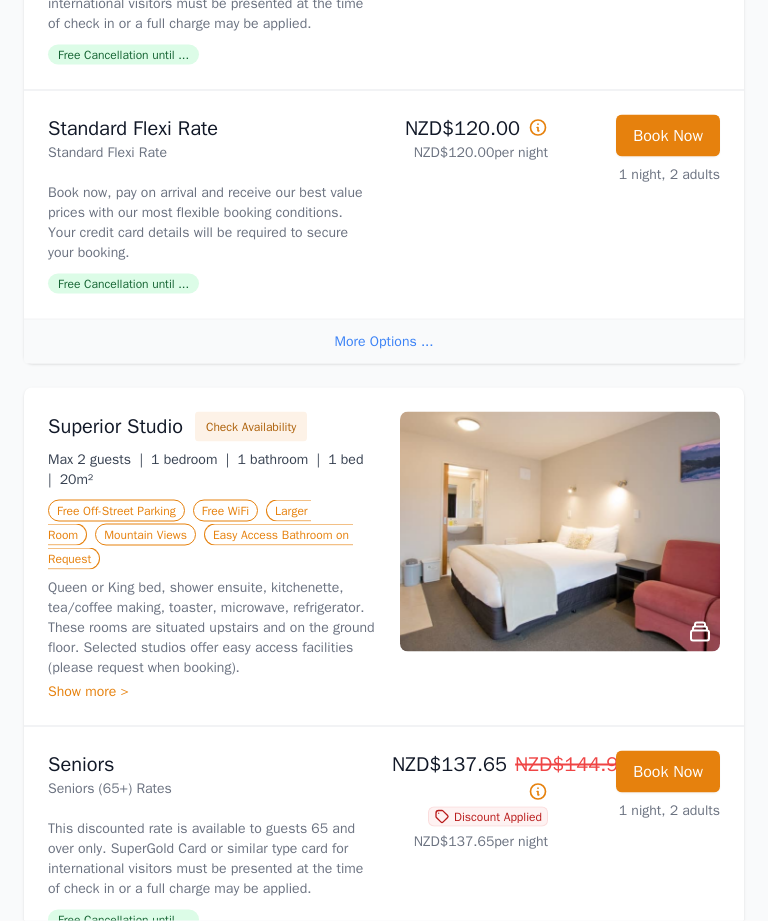scroll, scrollTop: 770, scrollLeft: 0, axis: vertical 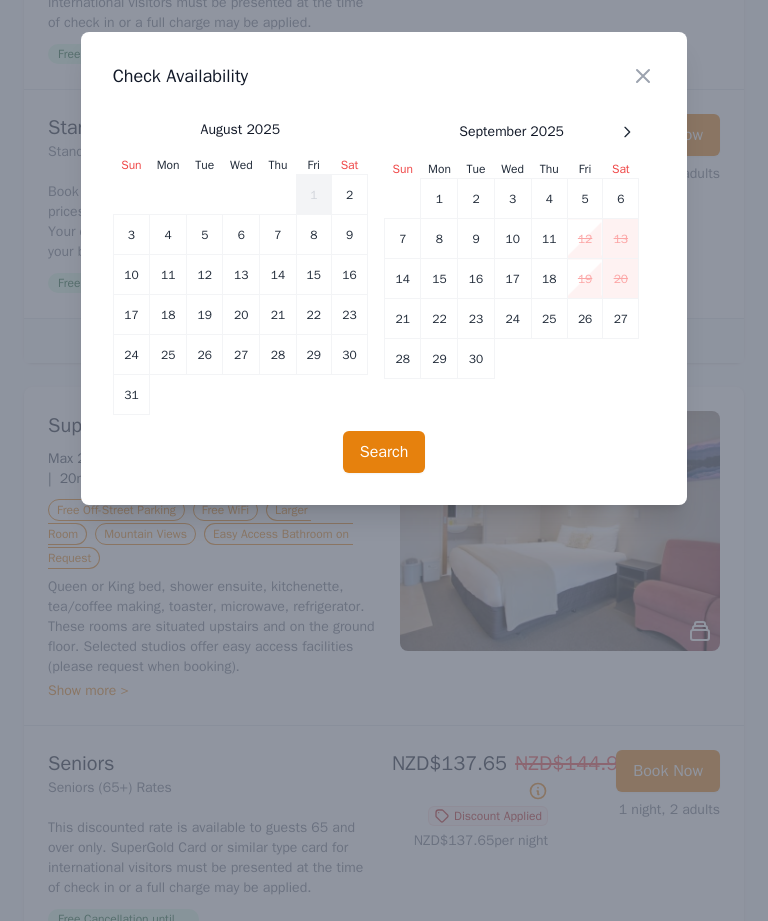 click 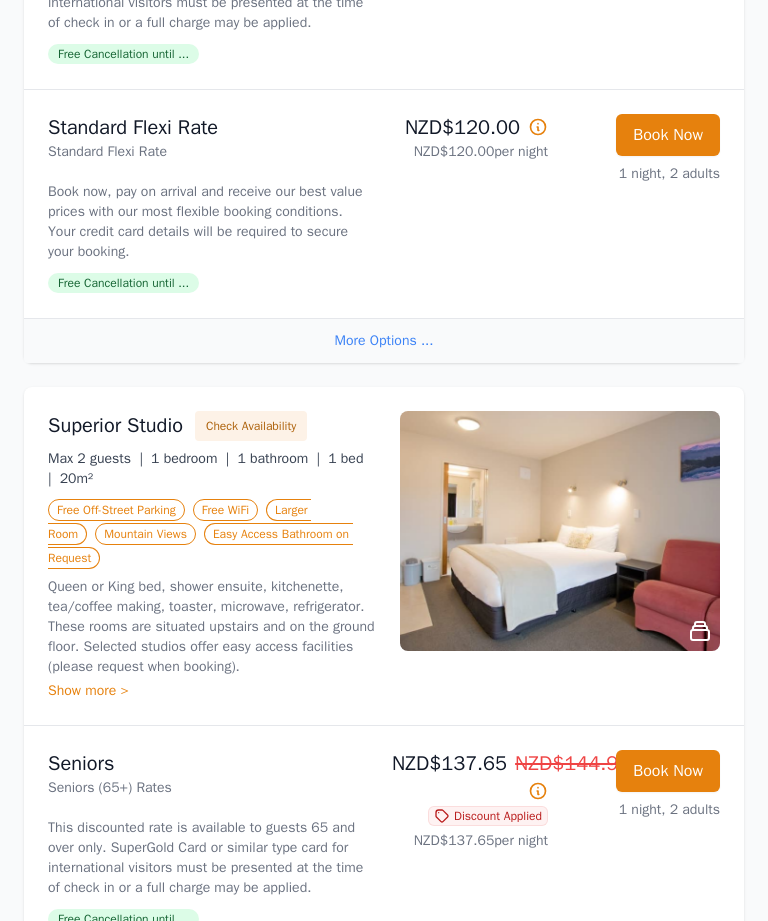 click on "Superior Studio" at bounding box center [115, 426] 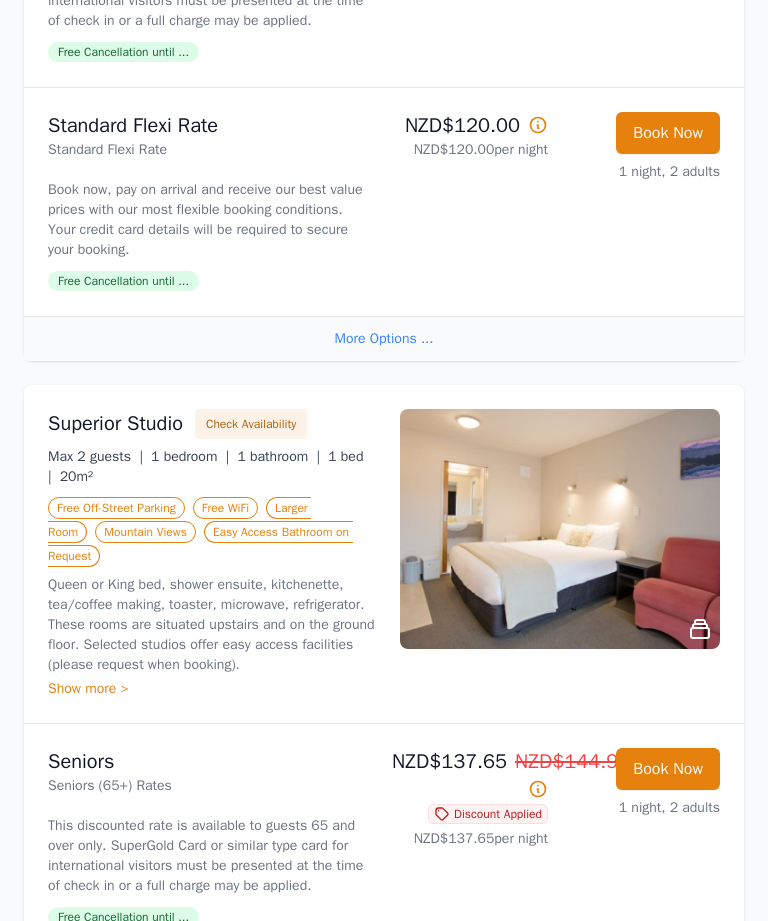 scroll, scrollTop: 768, scrollLeft: 0, axis: vertical 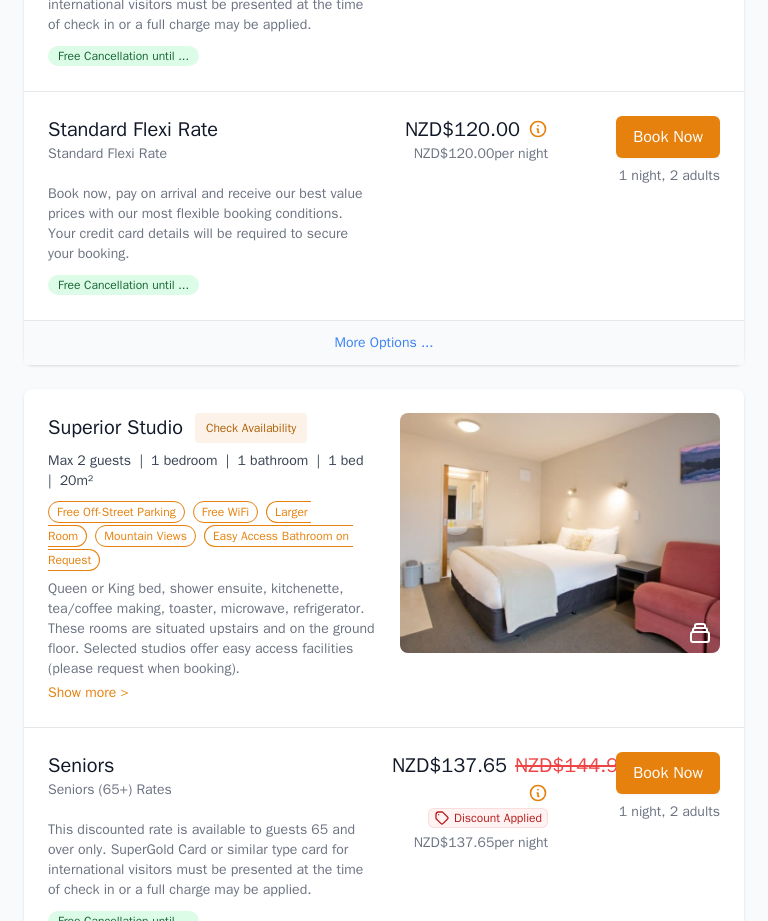 click on "Show more >" at bounding box center [212, 693] 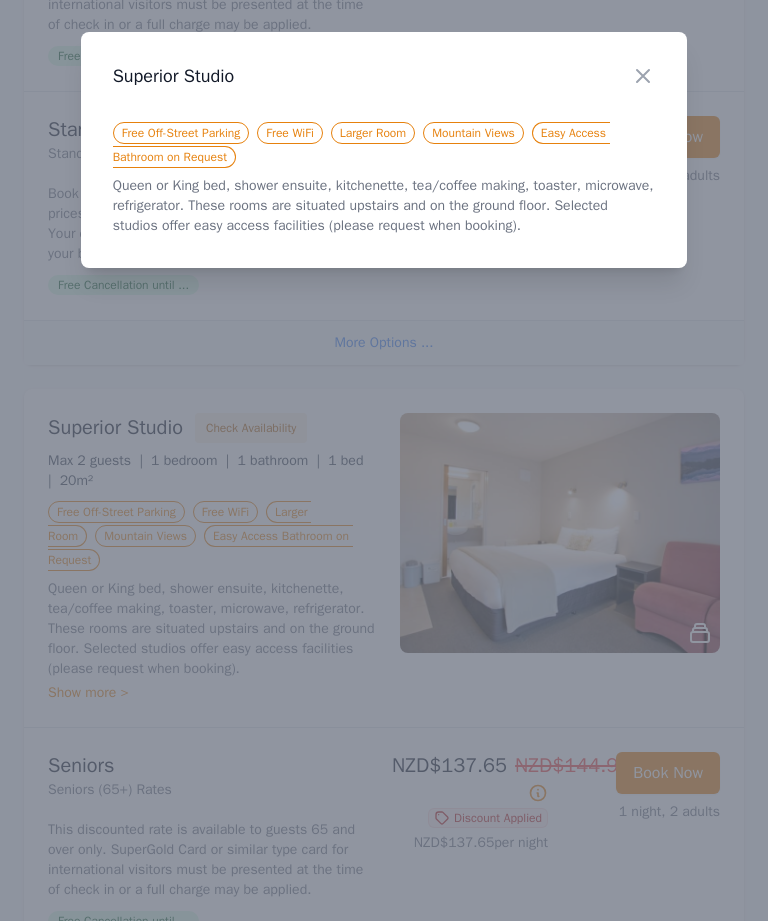 click 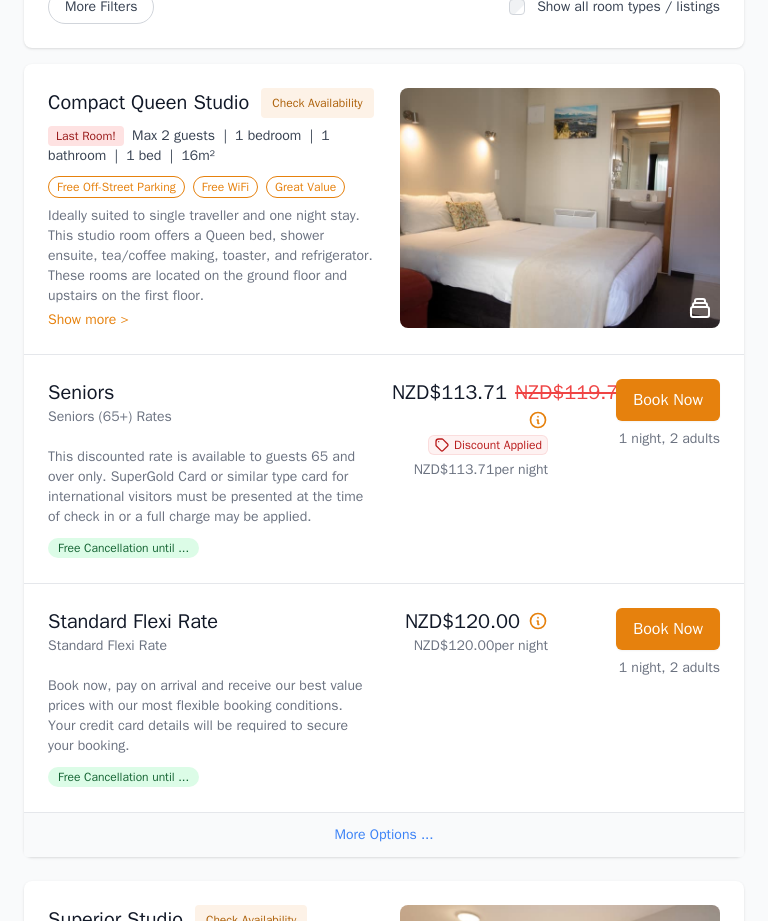 scroll, scrollTop: 278, scrollLeft: 0, axis: vertical 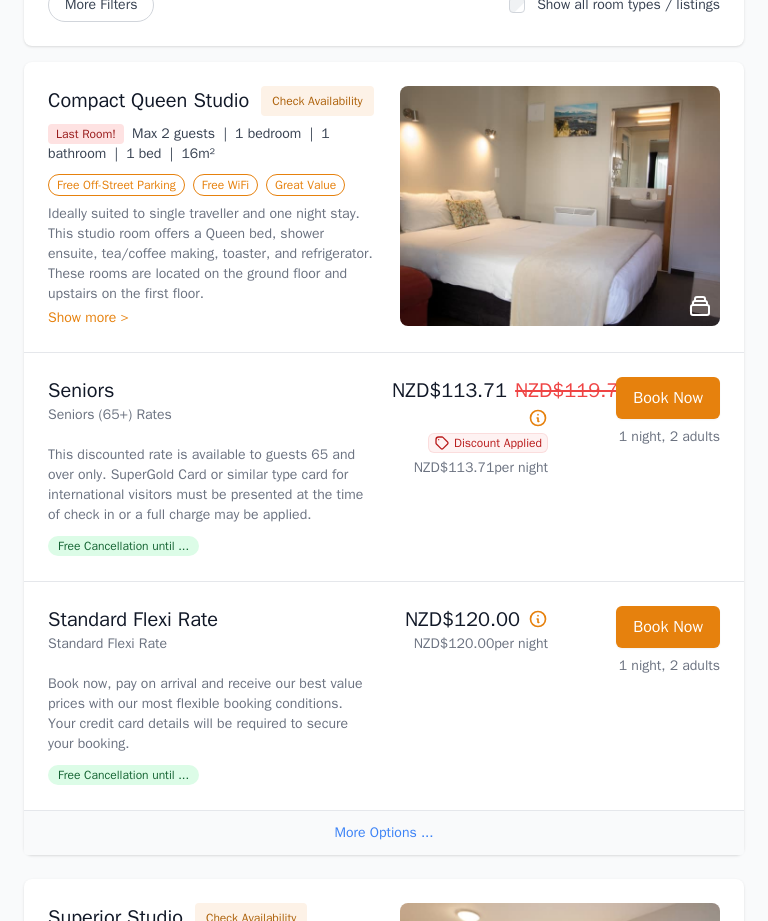 click on "Last Room! Max 2 guests  | 1 bedroom  | 1 bathroom  | 1 bed  | 16m²" at bounding box center [212, 144] 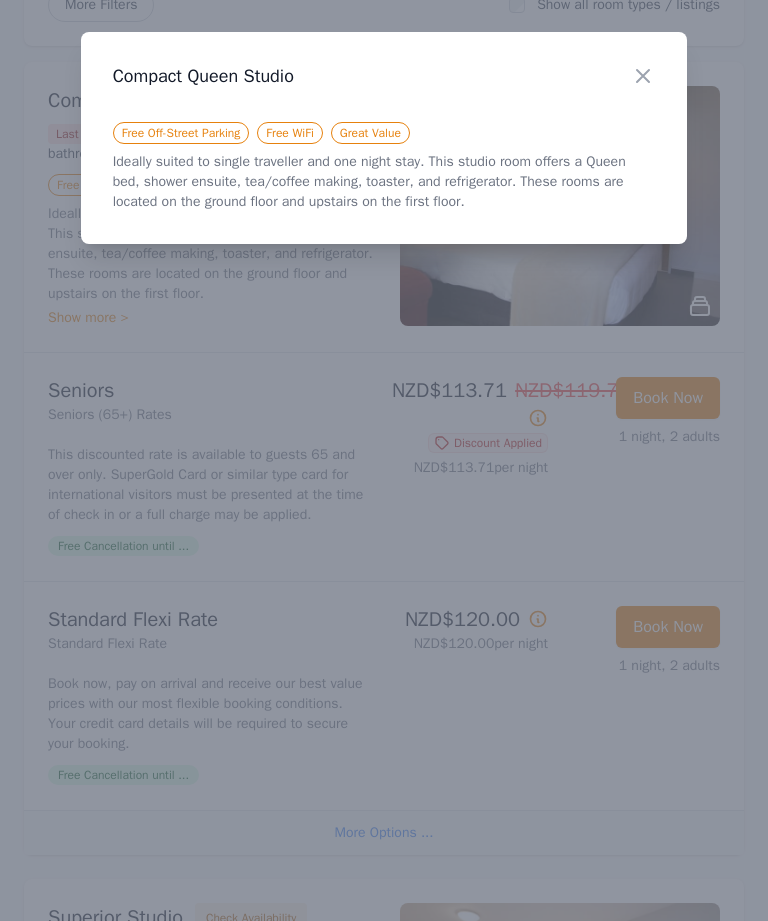click at bounding box center (384, 460) 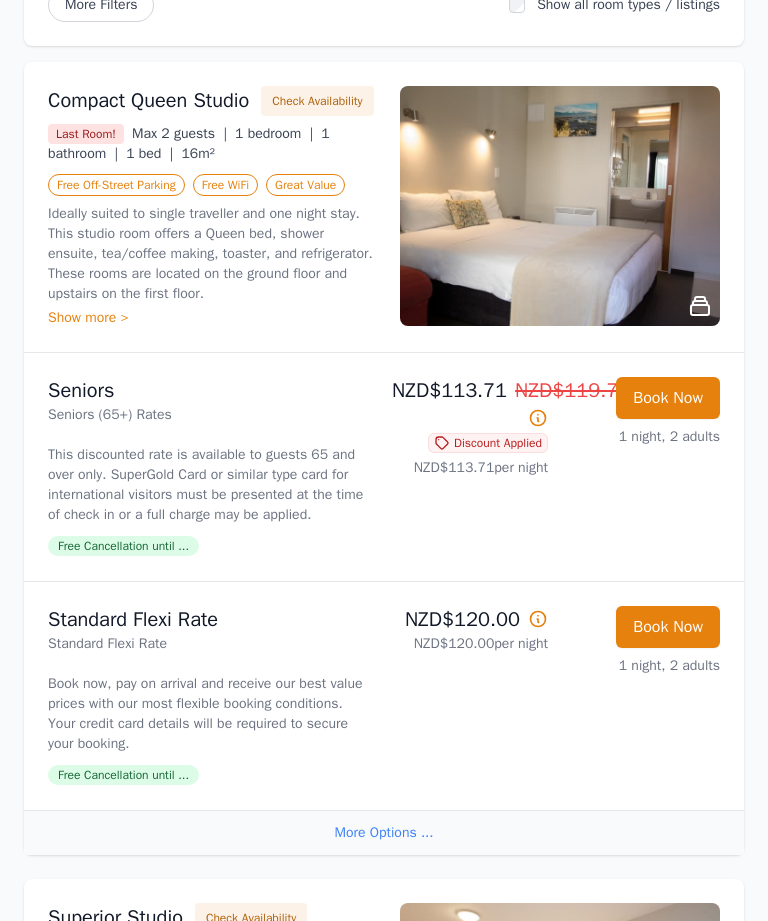 click at bounding box center (560, 206) 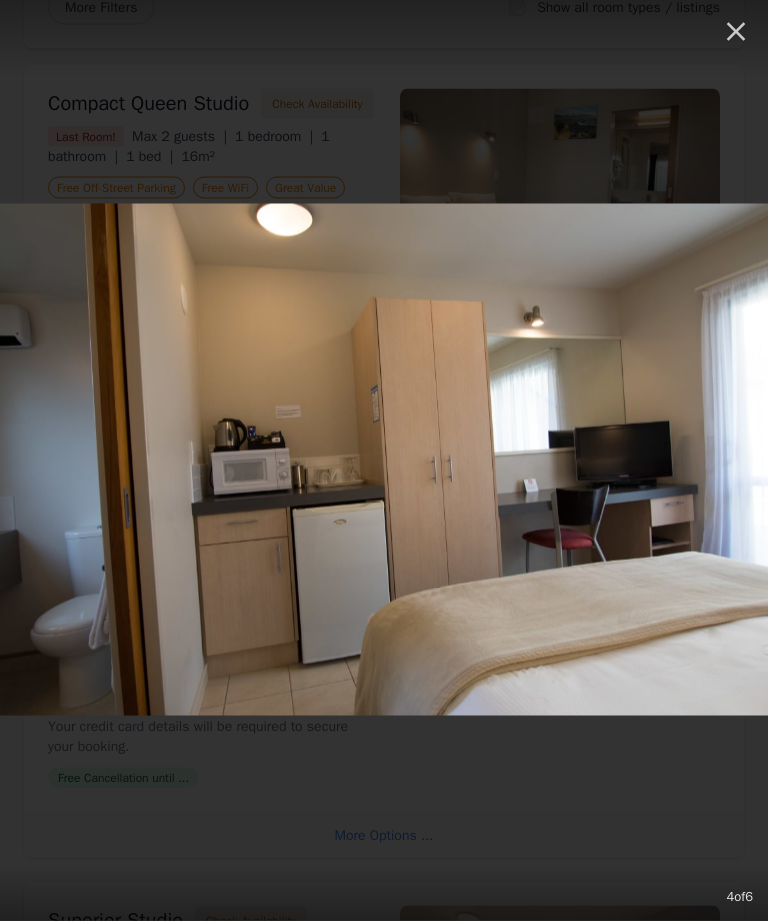click 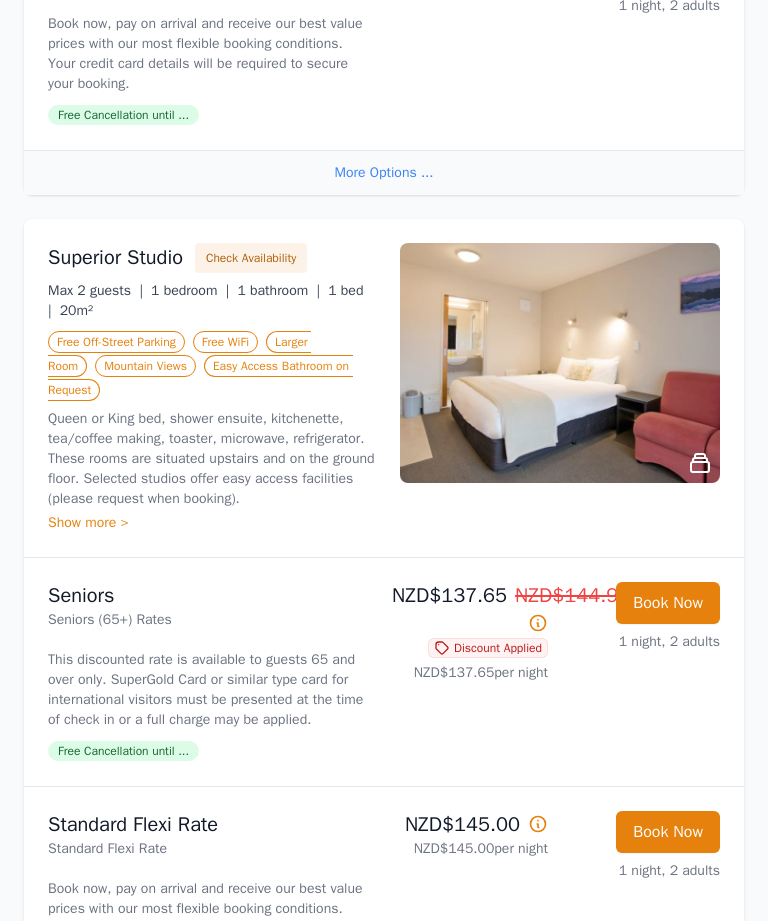 scroll, scrollTop: 944, scrollLeft: 0, axis: vertical 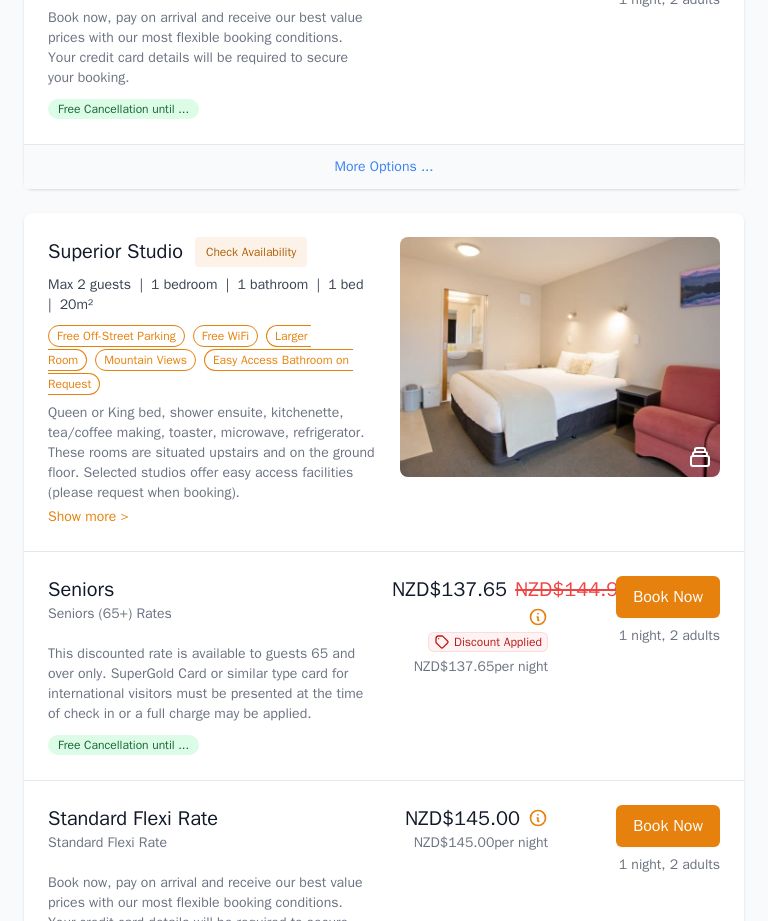 click at bounding box center (560, 357) 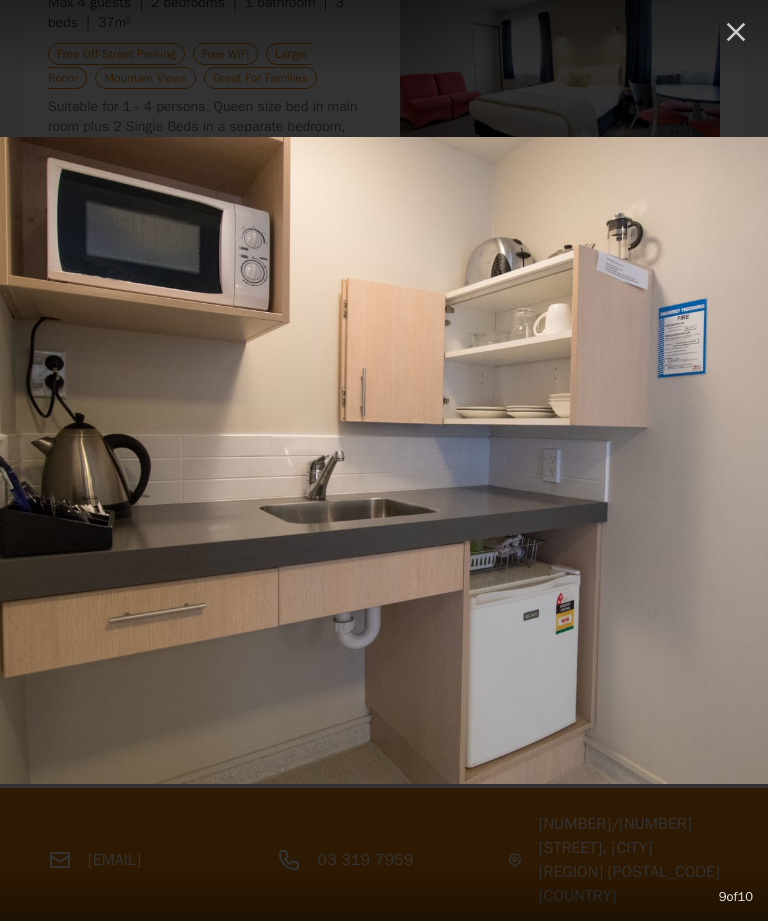 scroll, scrollTop: 2911, scrollLeft: 0, axis: vertical 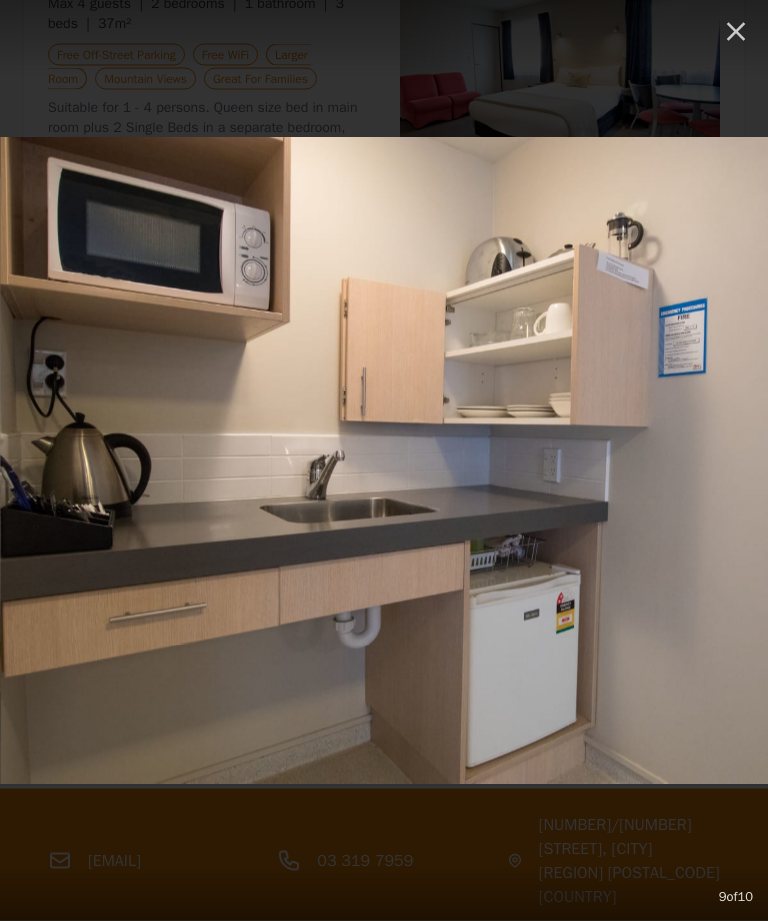 click at bounding box center (384, 37) 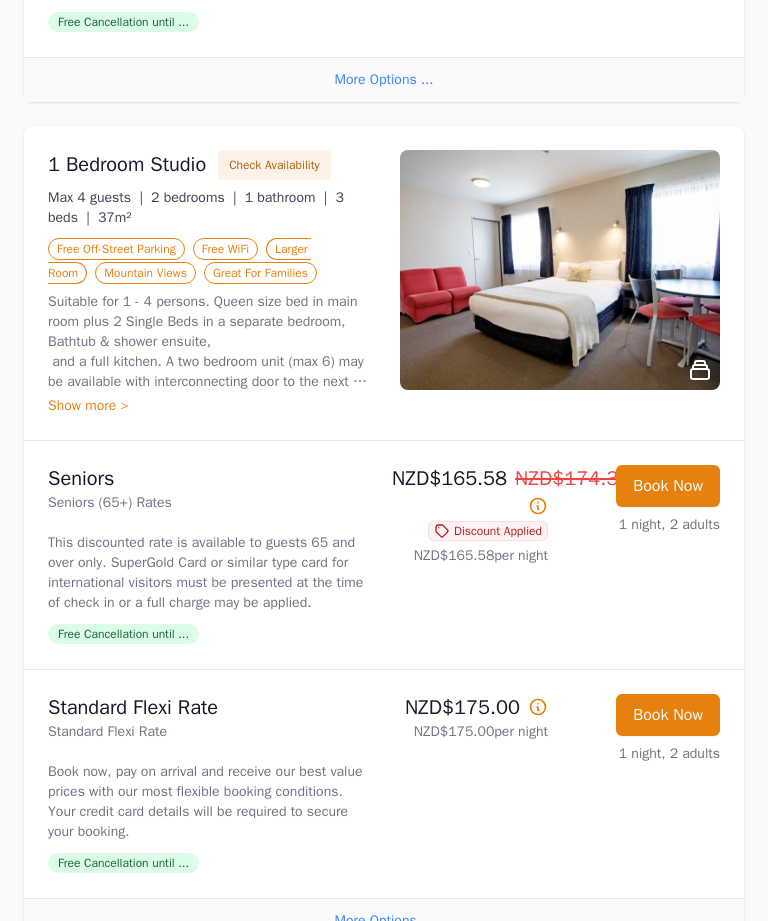 scroll, scrollTop: 2717, scrollLeft: 0, axis: vertical 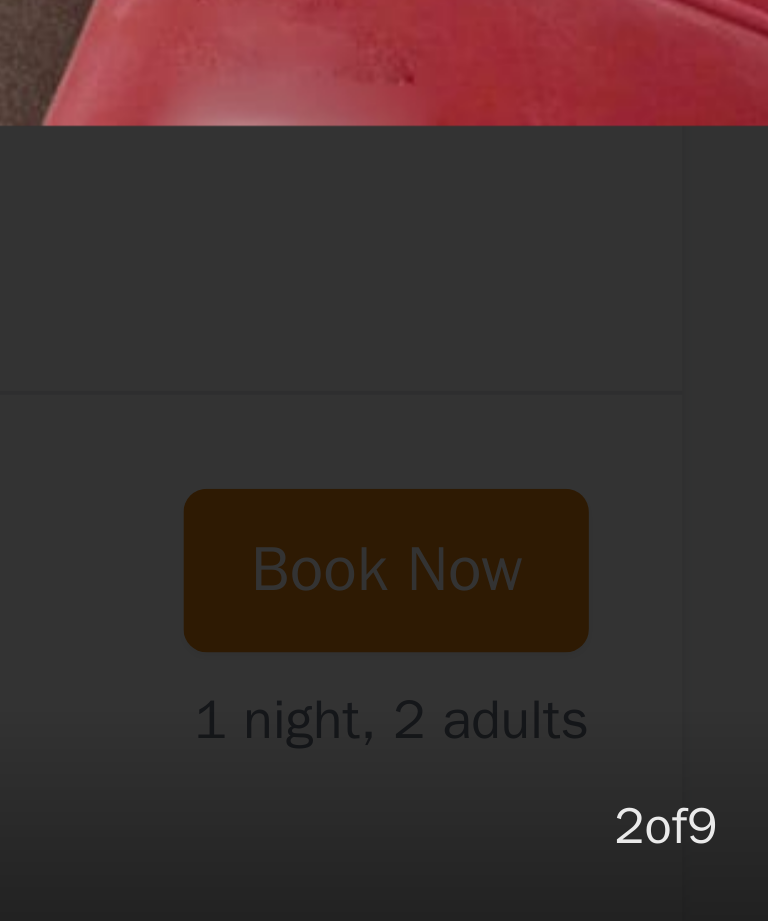 click at bounding box center (2688, 461) 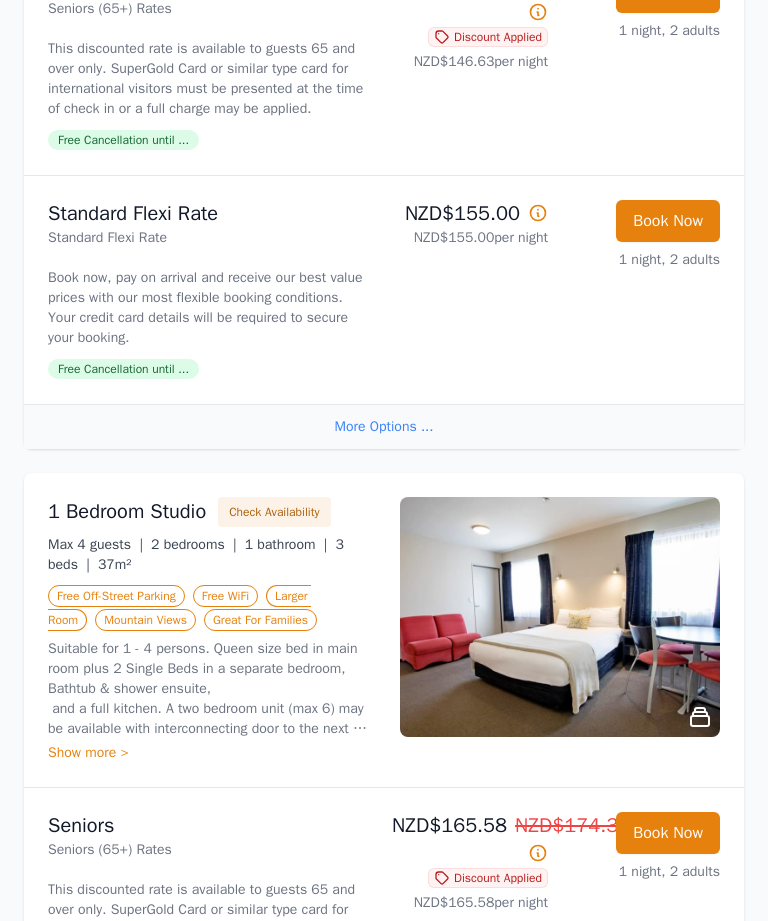 scroll, scrollTop: 2353, scrollLeft: 0, axis: vertical 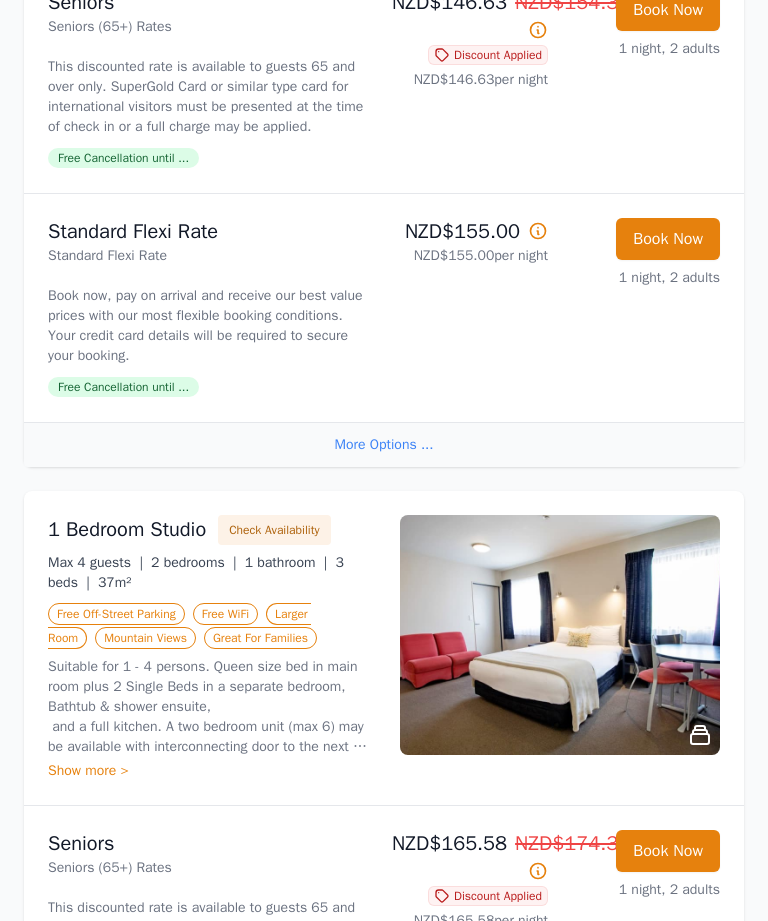click at bounding box center [560, 636] 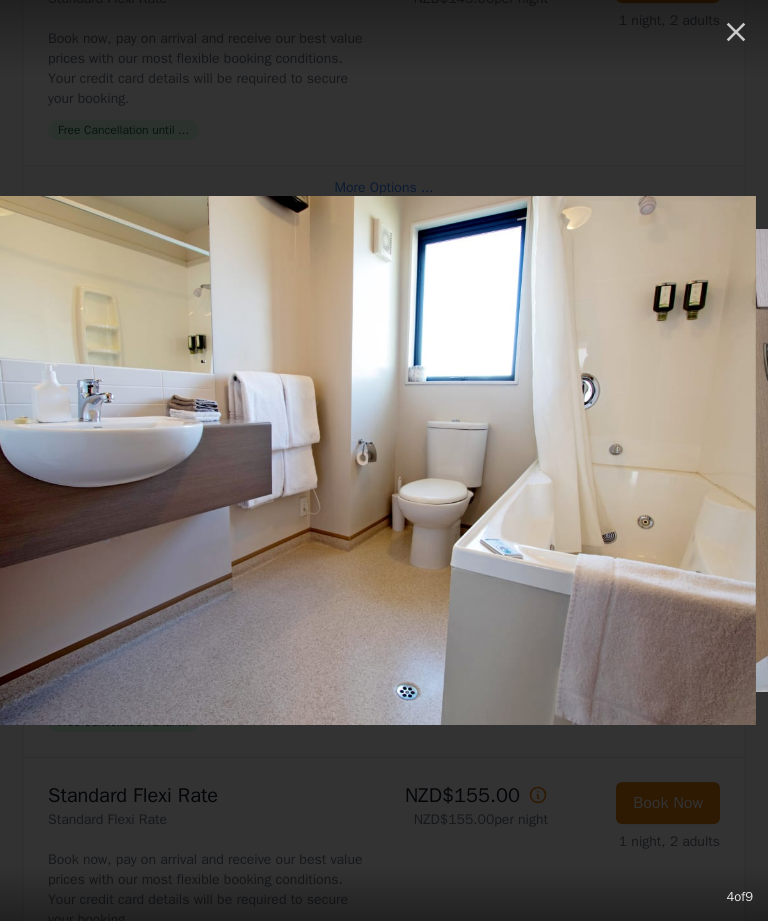 scroll, scrollTop: 1786, scrollLeft: 0, axis: vertical 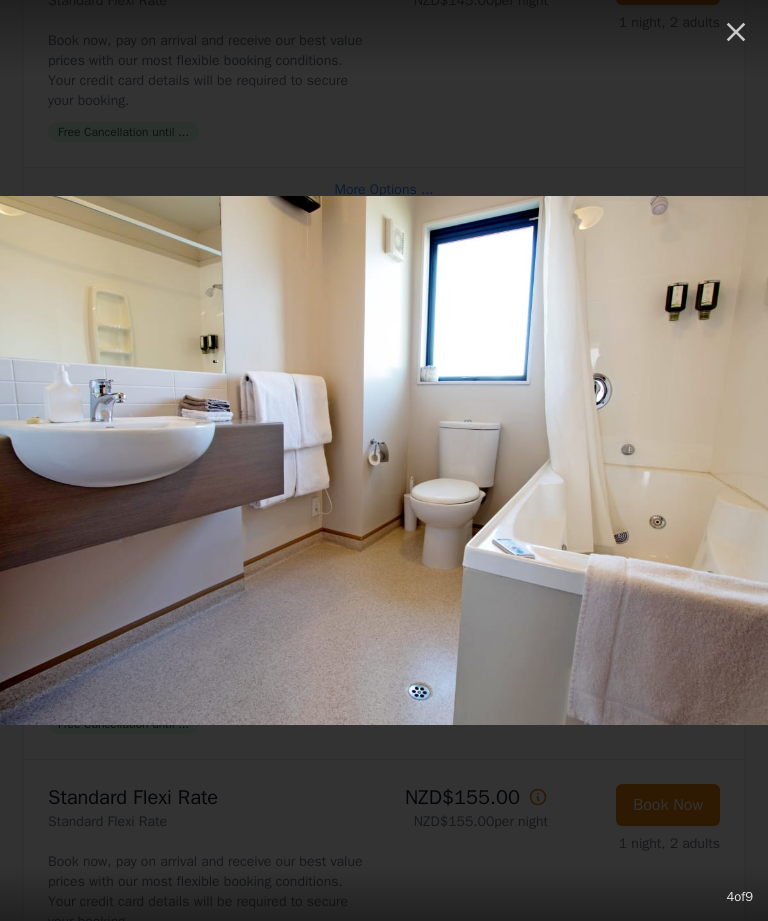 click at bounding box center [1152, 461] 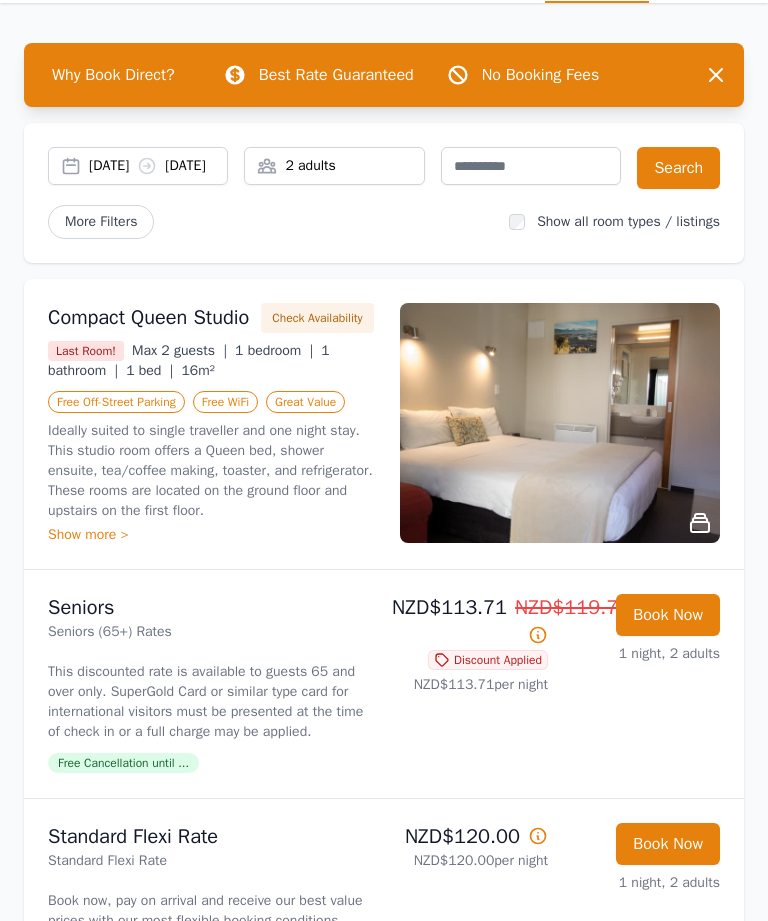 scroll, scrollTop: 0, scrollLeft: 0, axis: both 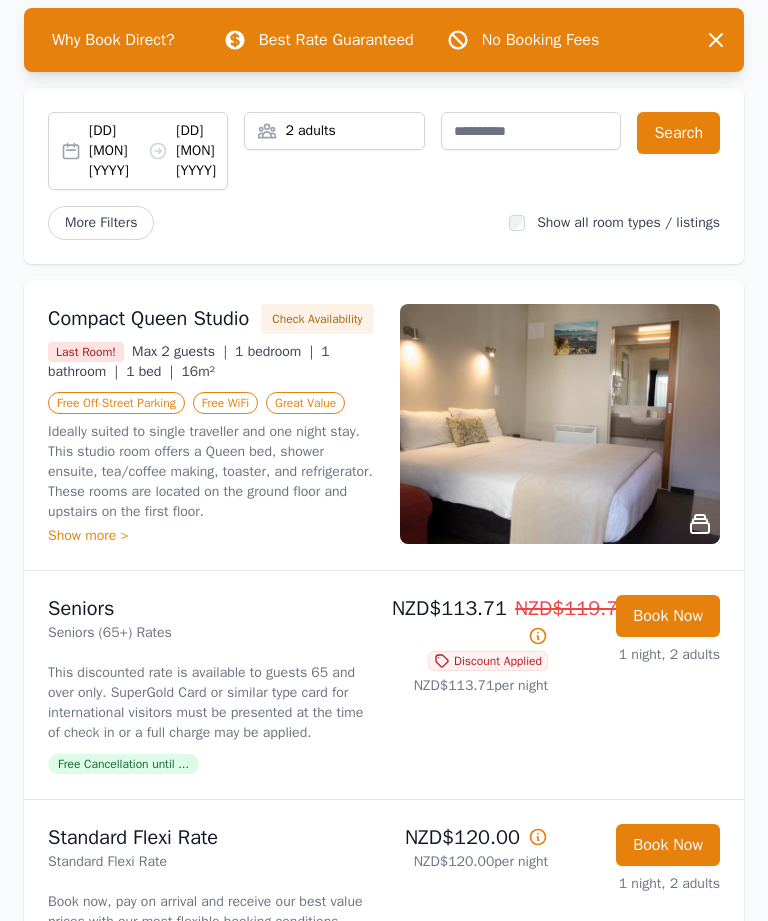 click on "Show more >" at bounding box center [212, 537] 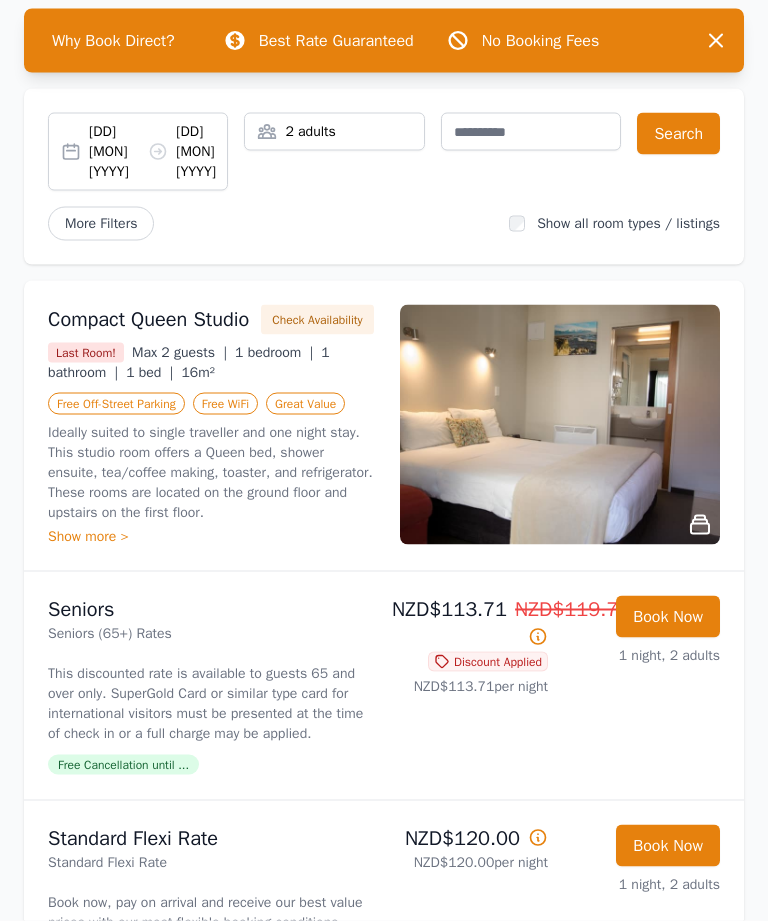 scroll, scrollTop: 96, scrollLeft: 0, axis: vertical 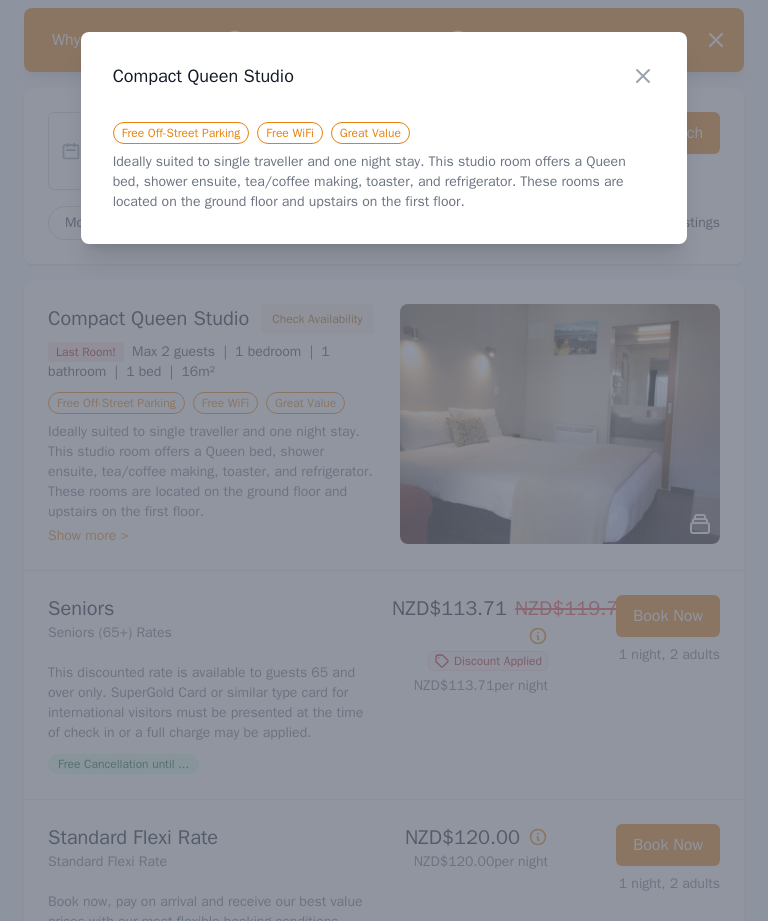 click 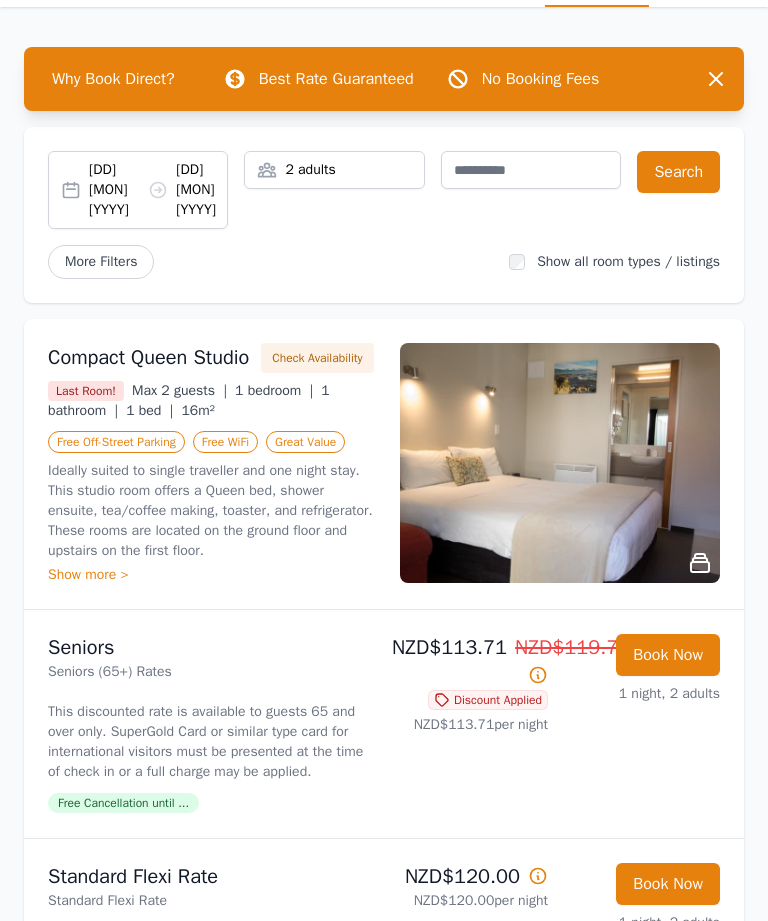 scroll, scrollTop: 0, scrollLeft: 0, axis: both 